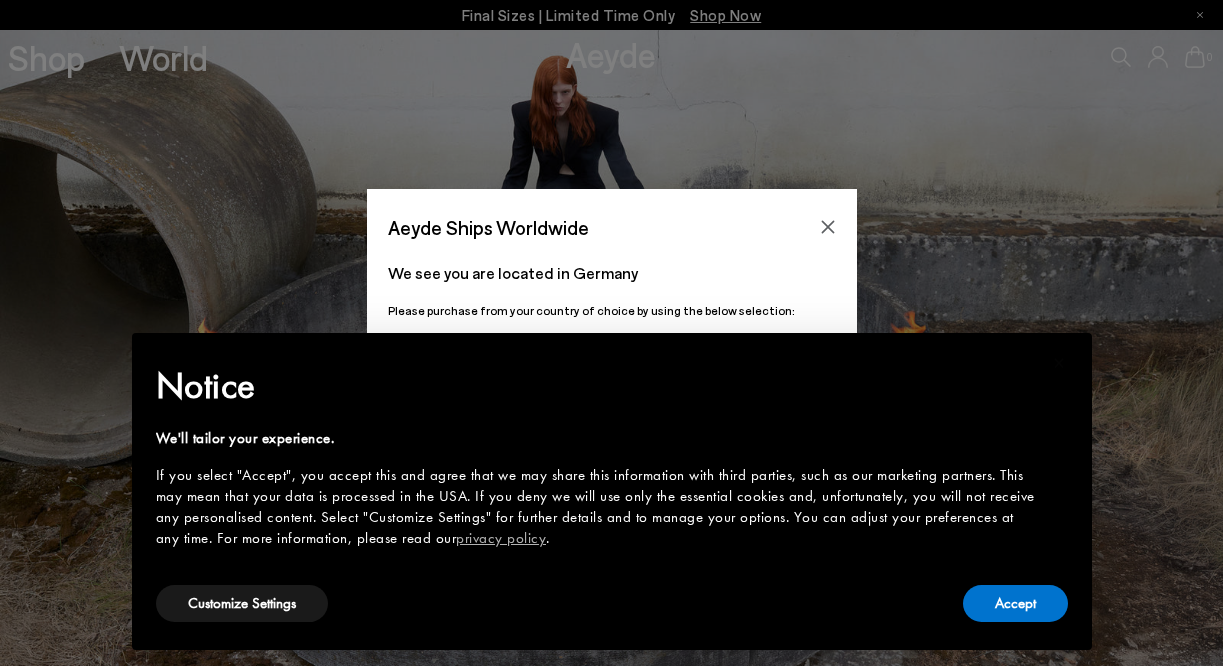 scroll, scrollTop: 0, scrollLeft: 0, axis: both 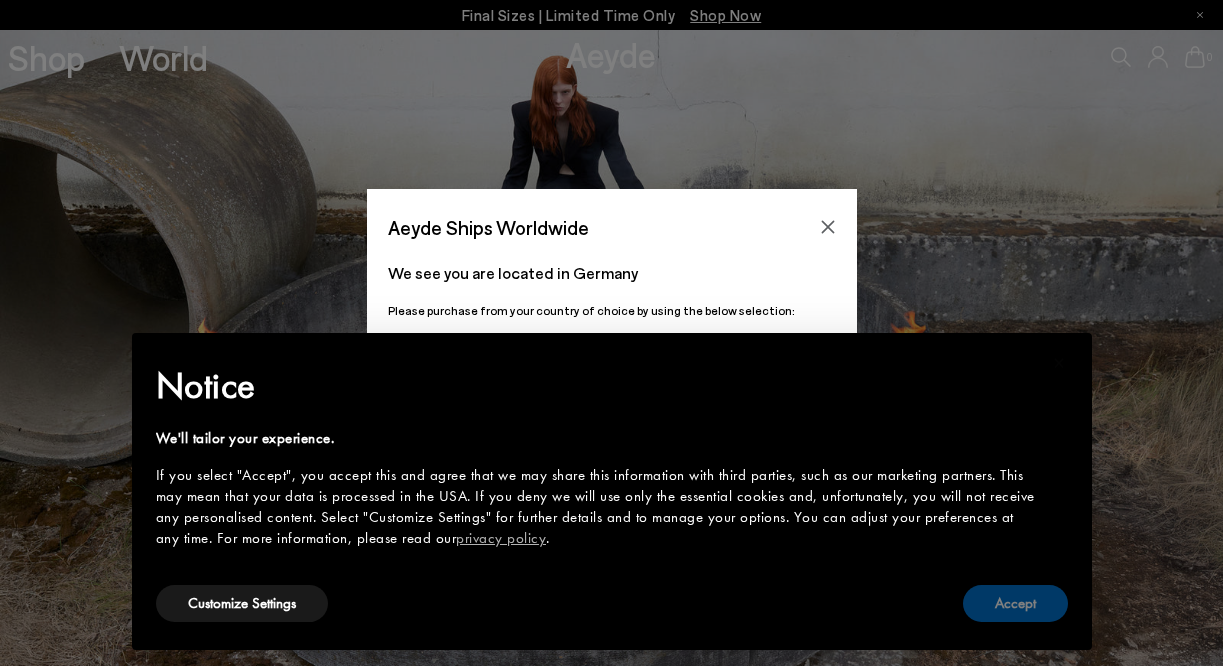 click on "Accept" at bounding box center (1015, 603) 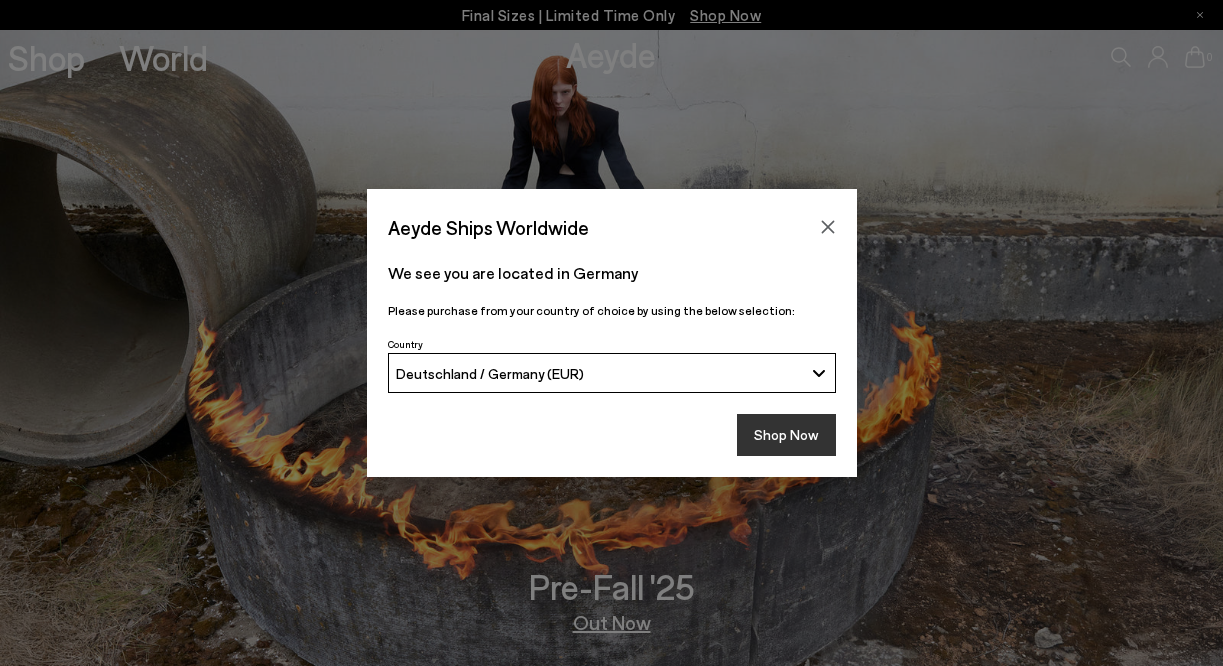 click on "Shop Now" at bounding box center [786, 435] 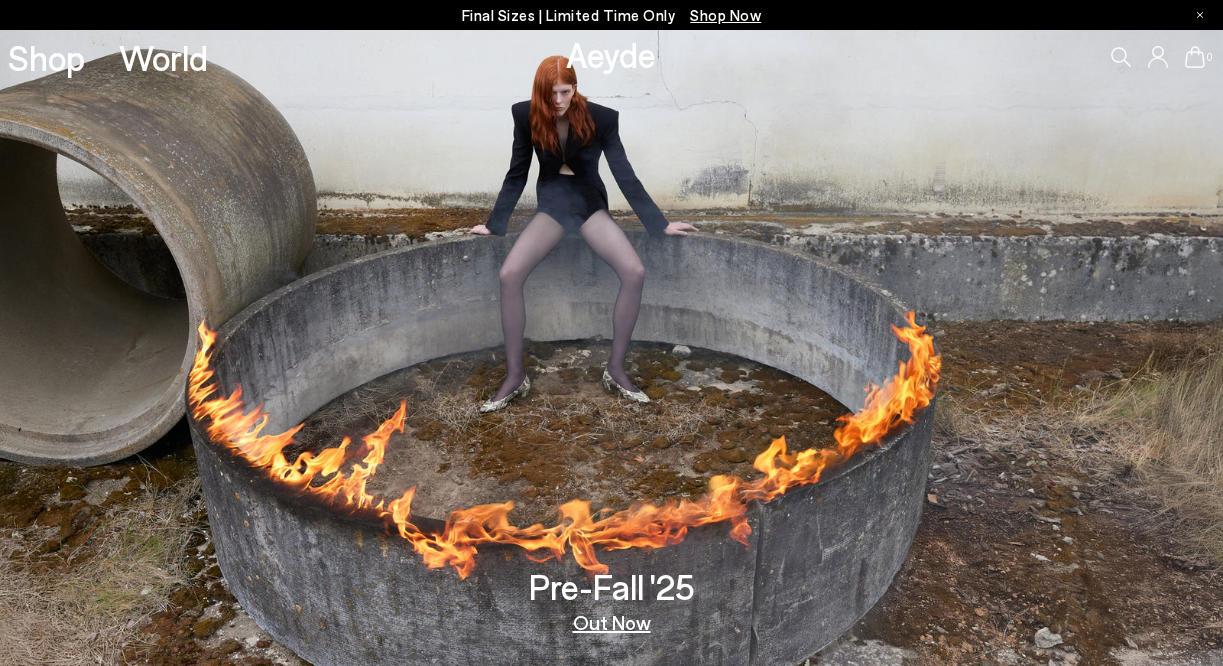scroll, scrollTop: 0, scrollLeft: 0, axis: both 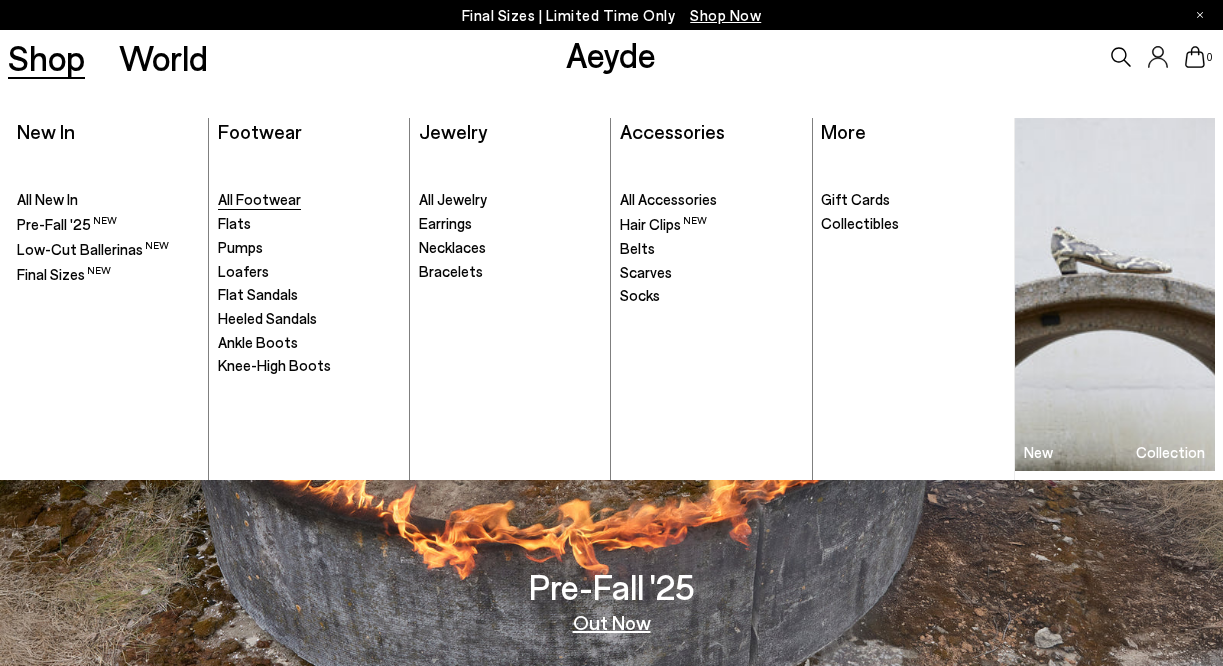 click on "All Footwear" at bounding box center (259, 199) 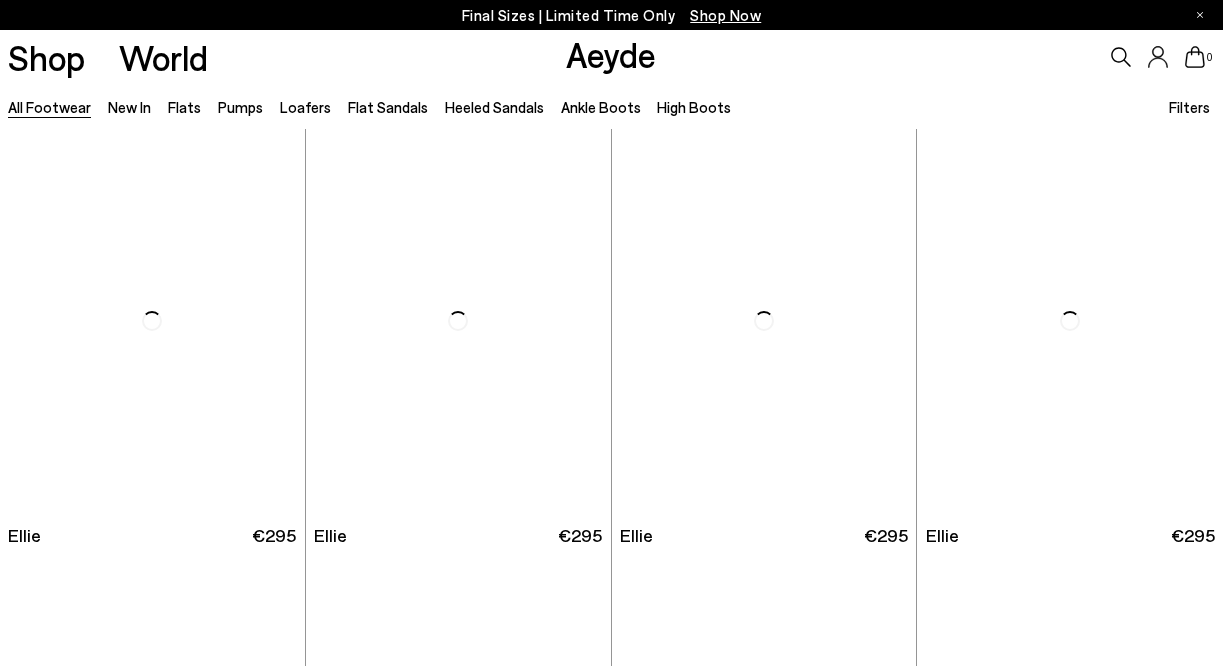 scroll, scrollTop: 0, scrollLeft: 0, axis: both 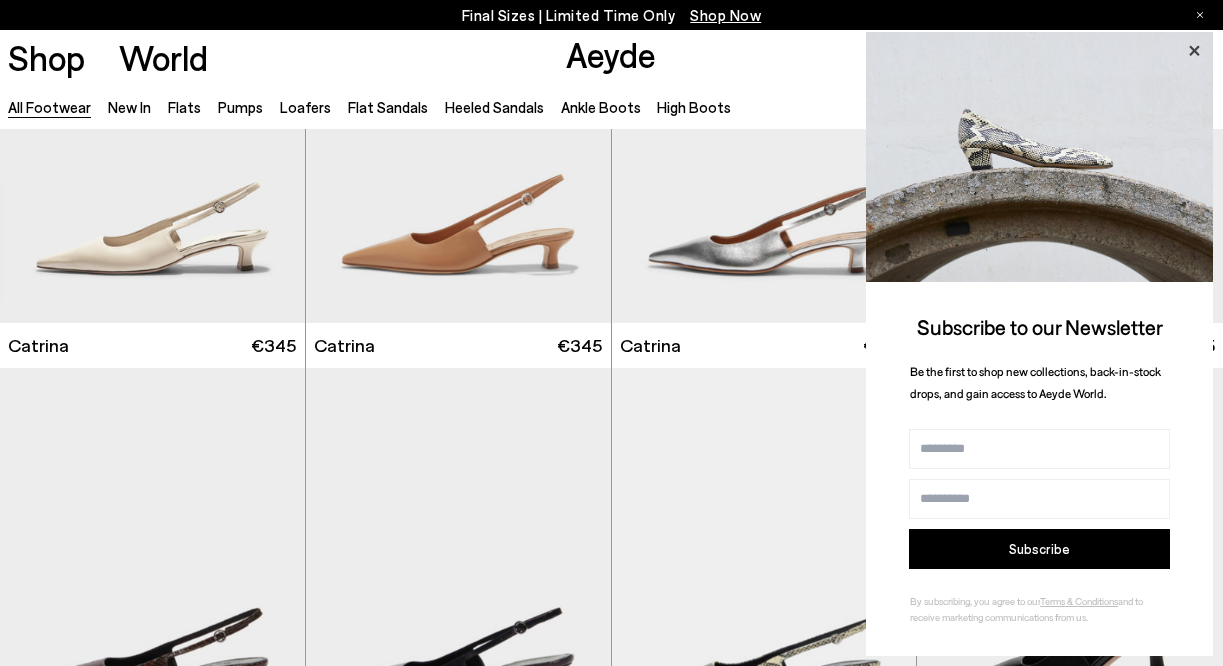 click 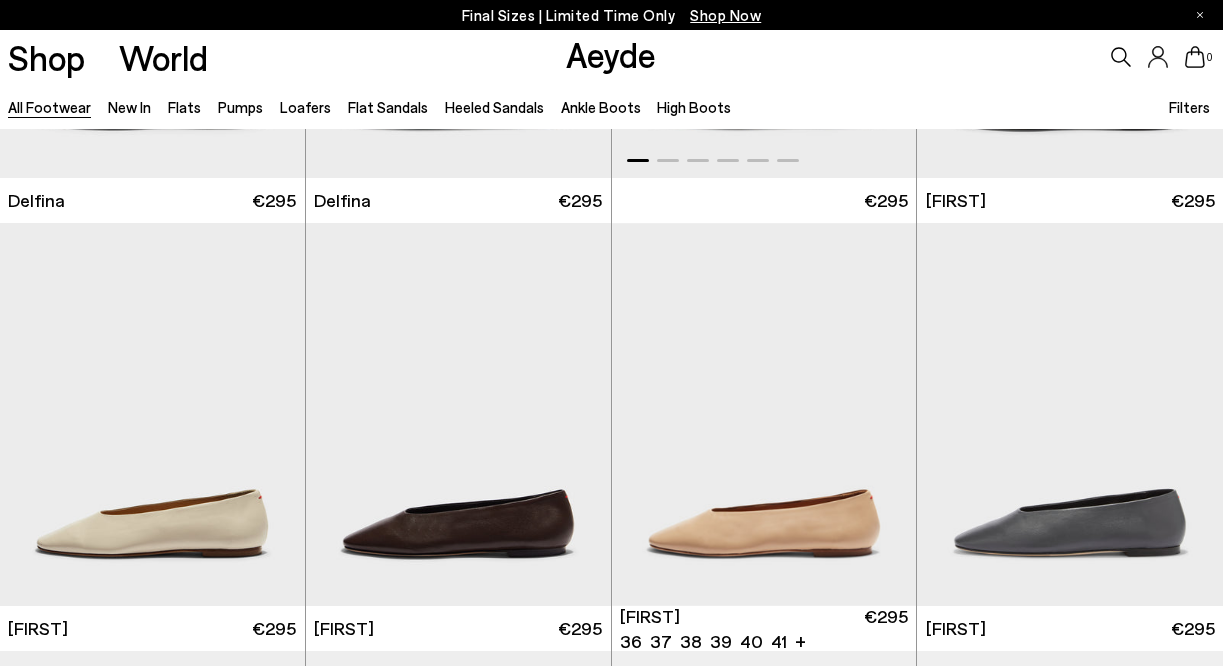 scroll, scrollTop: 13478, scrollLeft: 0, axis: vertical 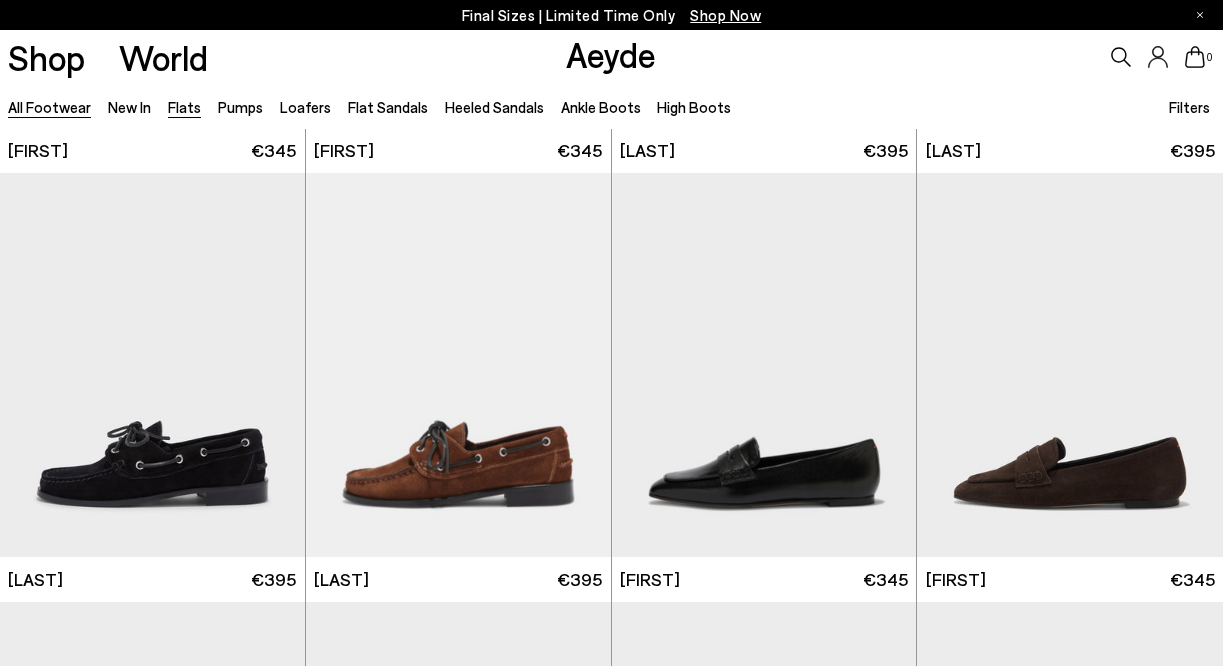 click on "Flats" at bounding box center (184, 107) 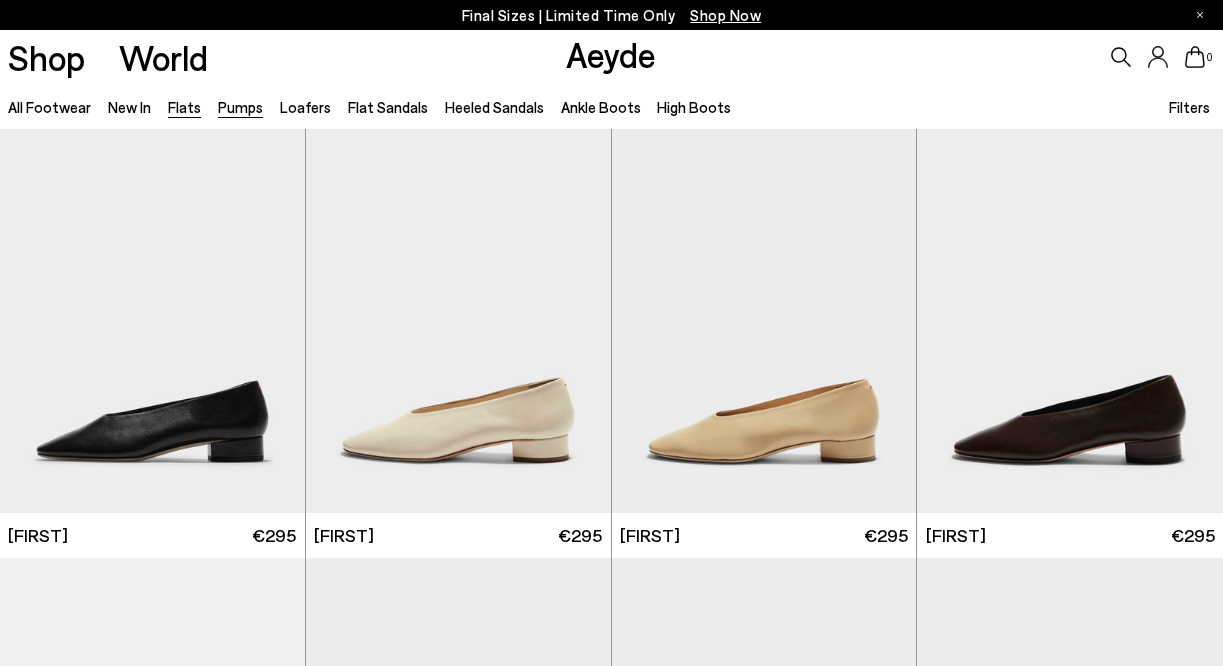 scroll, scrollTop: 0, scrollLeft: 0, axis: both 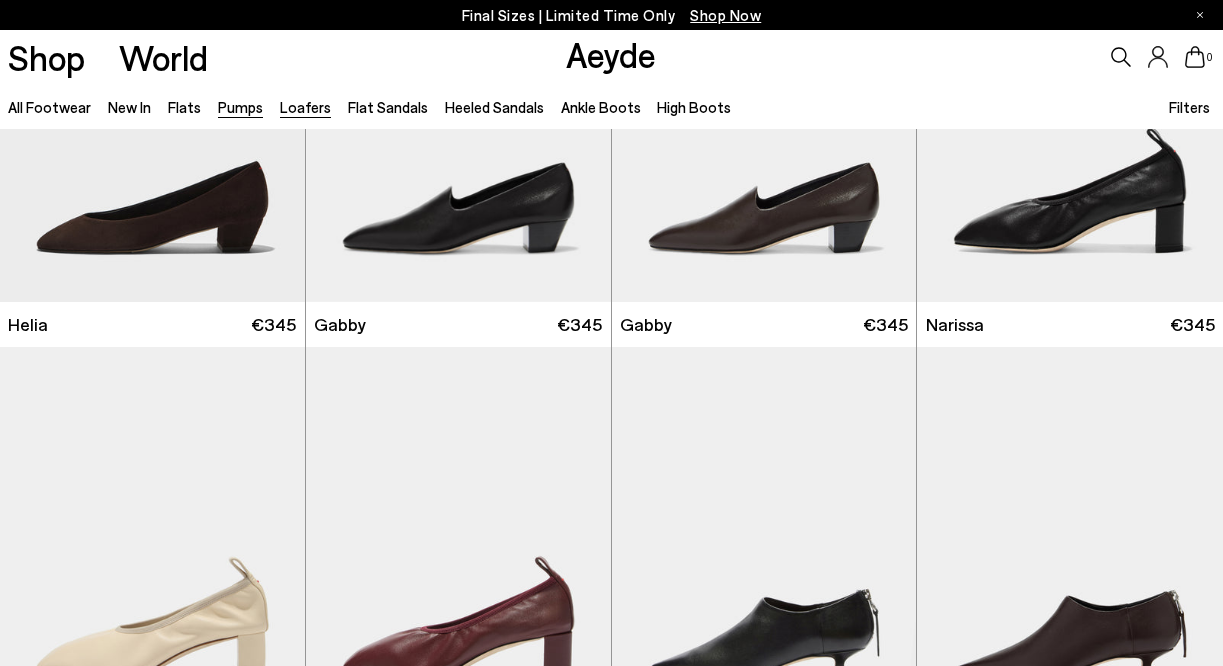 click on "Loafers" at bounding box center [305, 107] 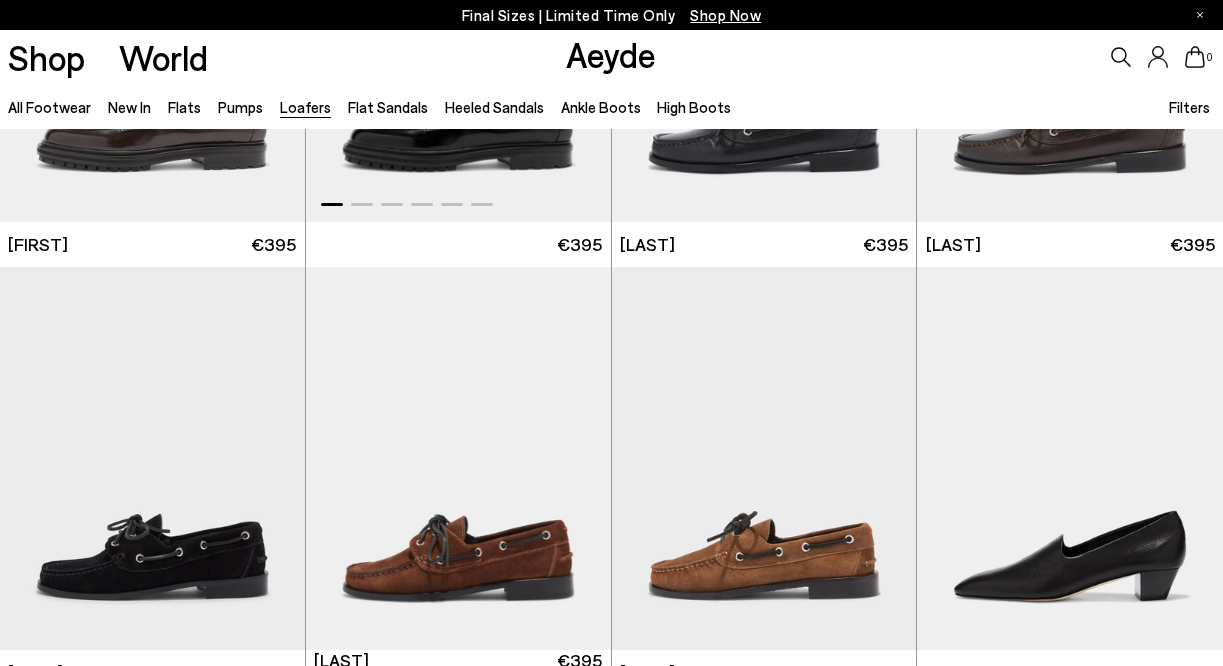 scroll, scrollTop: 505, scrollLeft: 0, axis: vertical 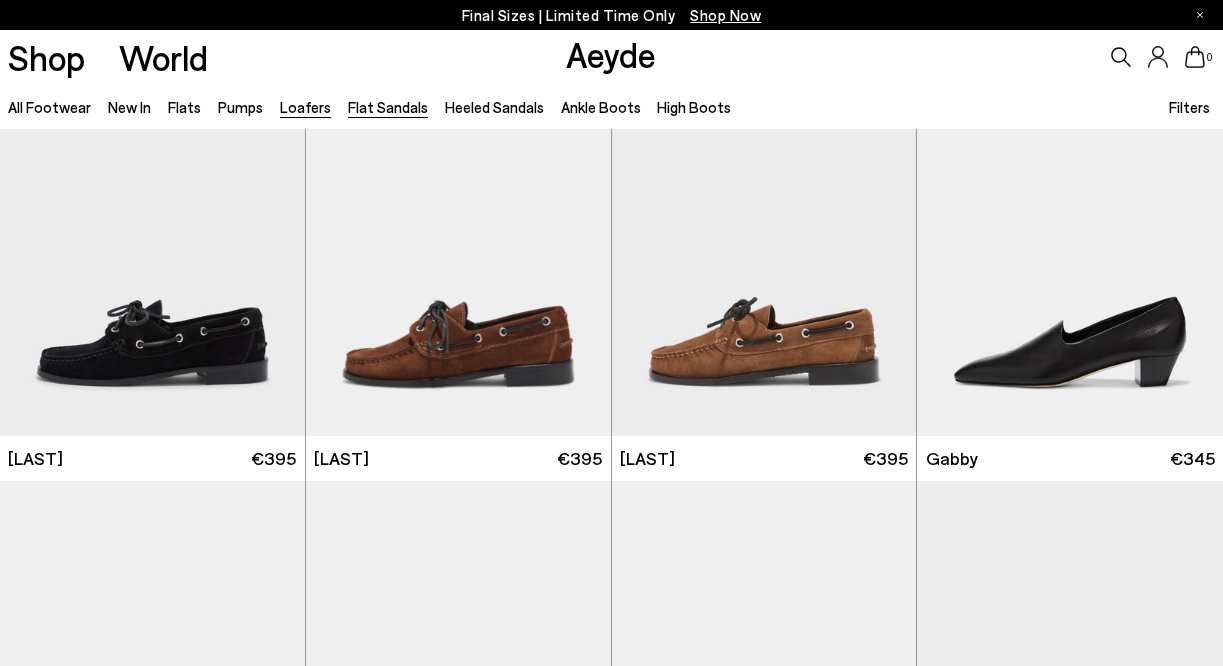 click on "Flat Sandals" at bounding box center [388, 107] 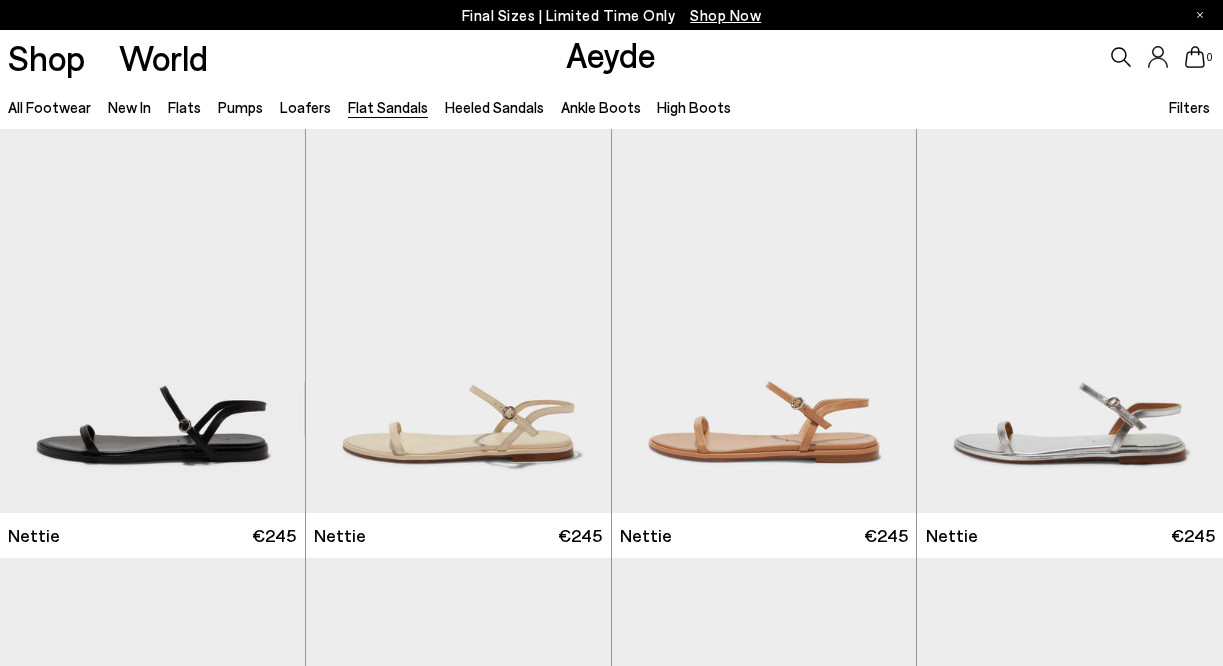scroll, scrollTop: 0, scrollLeft: 0, axis: both 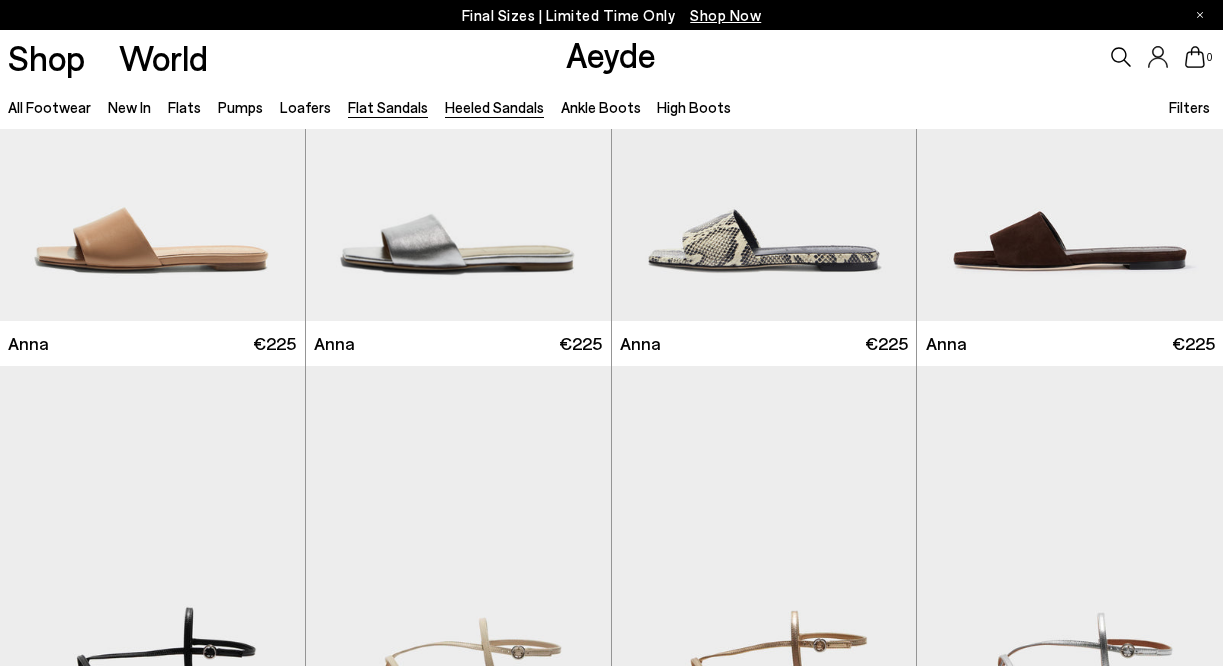 click on "Heeled Sandals" at bounding box center (494, 107) 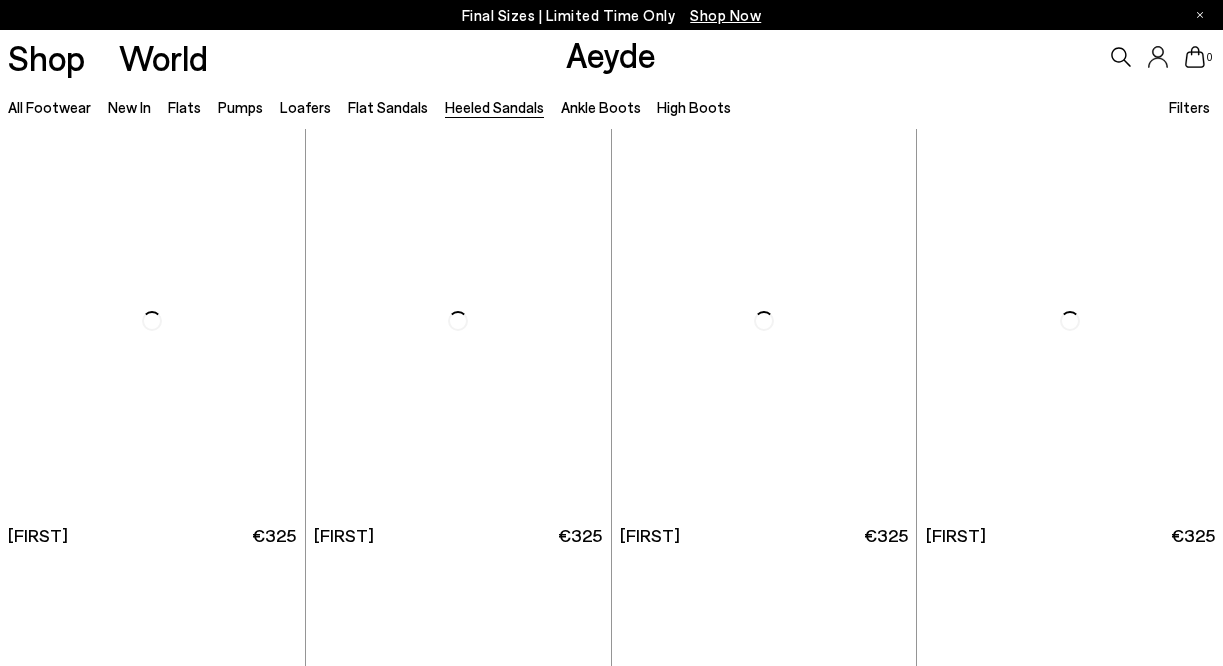 scroll, scrollTop: 0, scrollLeft: 0, axis: both 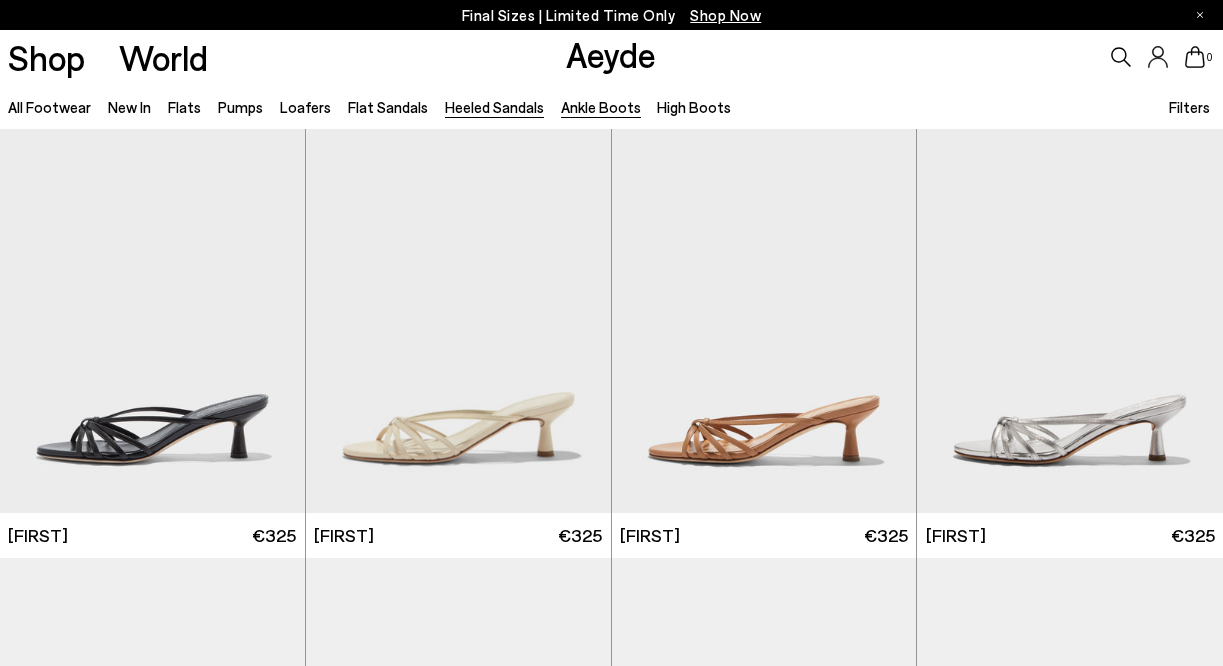click on "Ankle Boots" at bounding box center [601, 107] 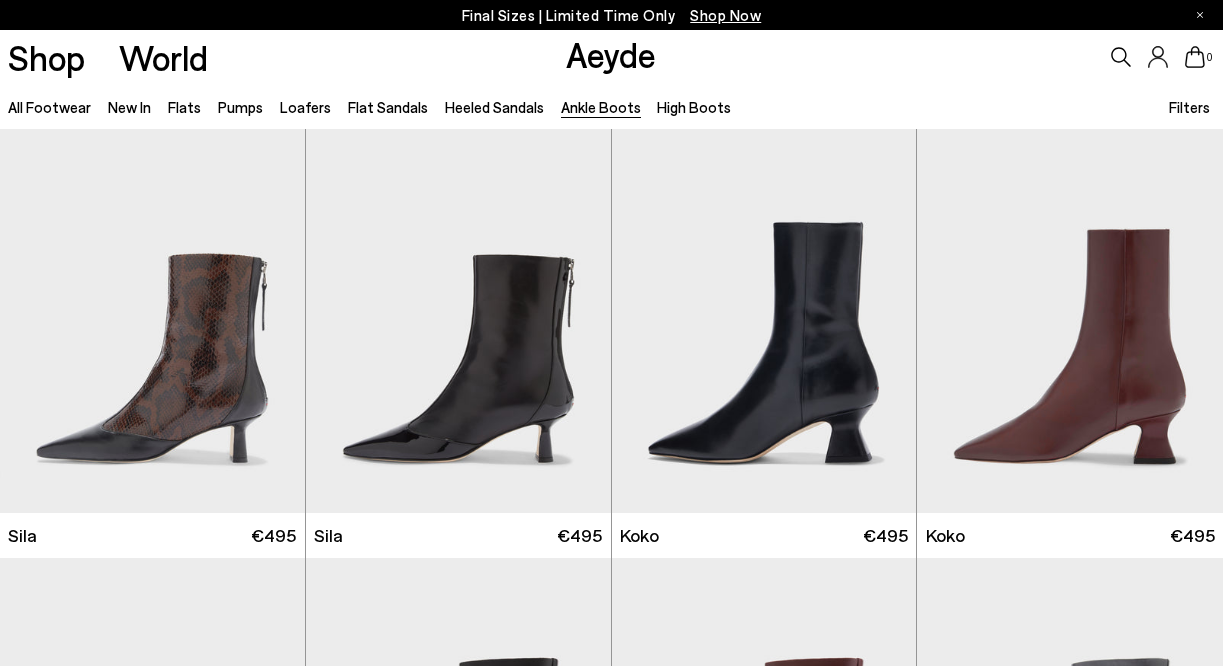 scroll, scrollTop: 0, scrollLeft: 0, axis: both 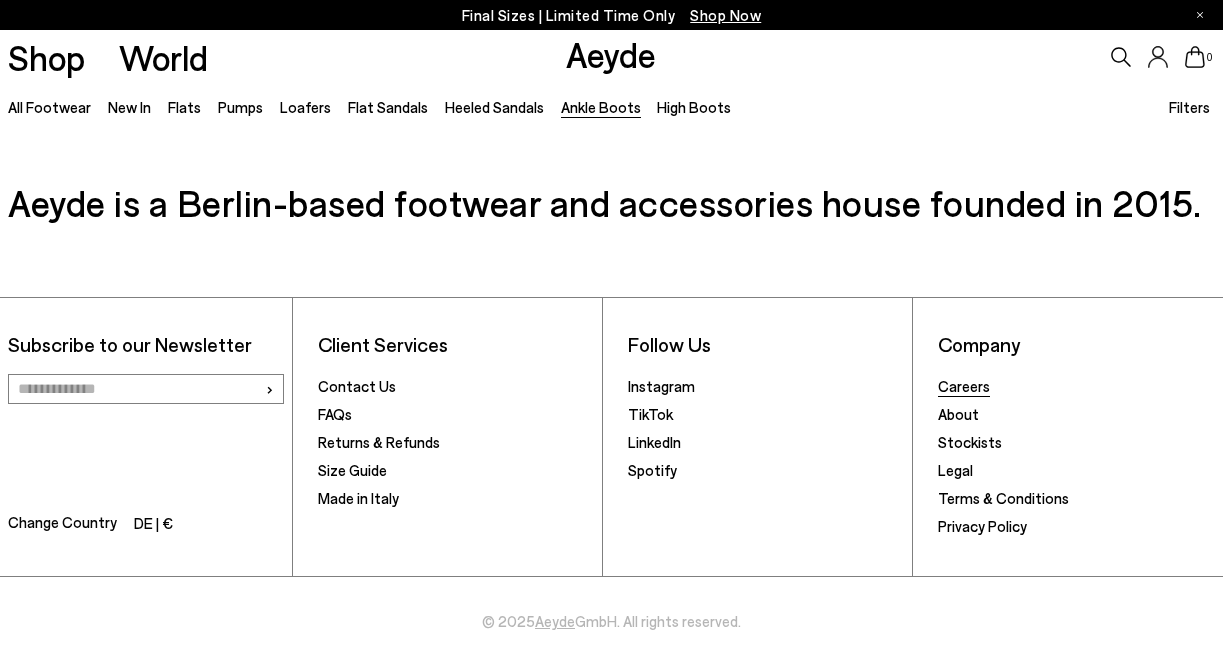 click on "Careers" at bounding box center (964, 386) 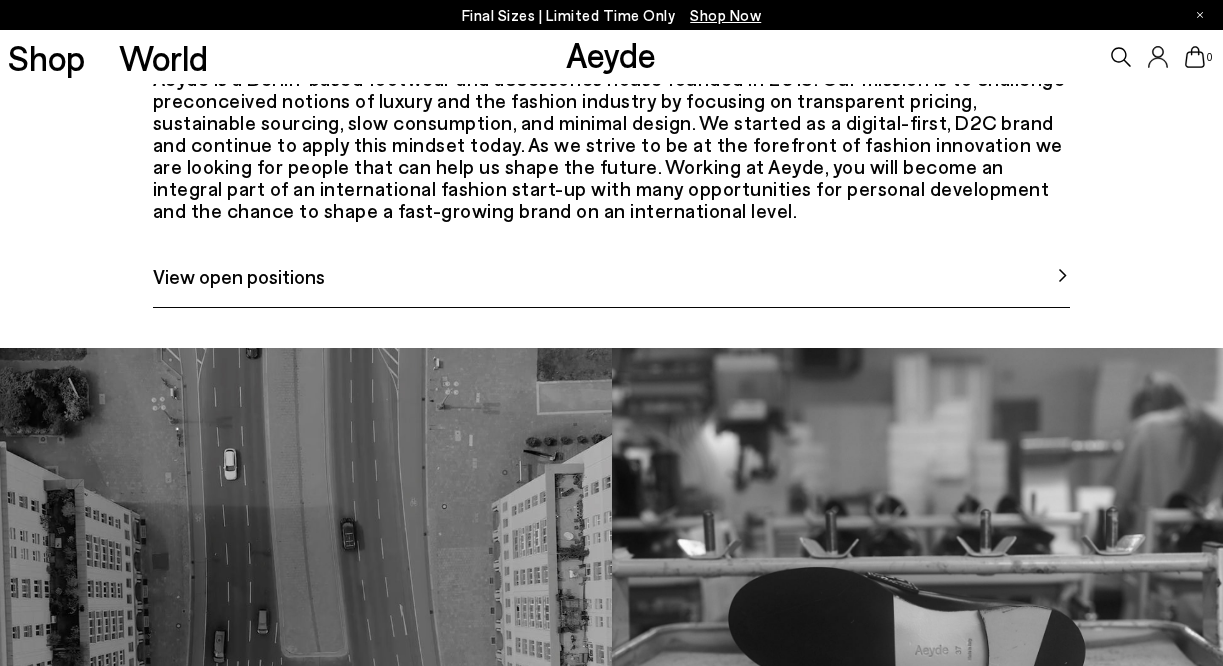 scroll, scrollTop: 911, scrollLeft: 0, axis: vertical 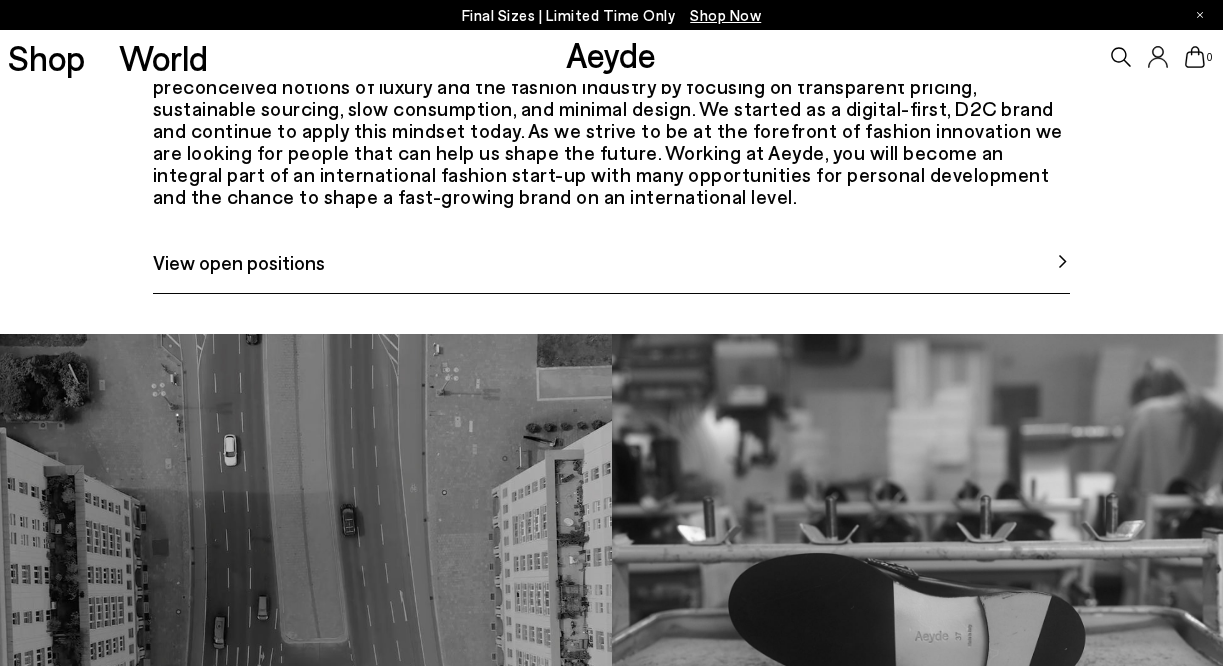 click on "View open positions" at bounding box center (611, 270) 